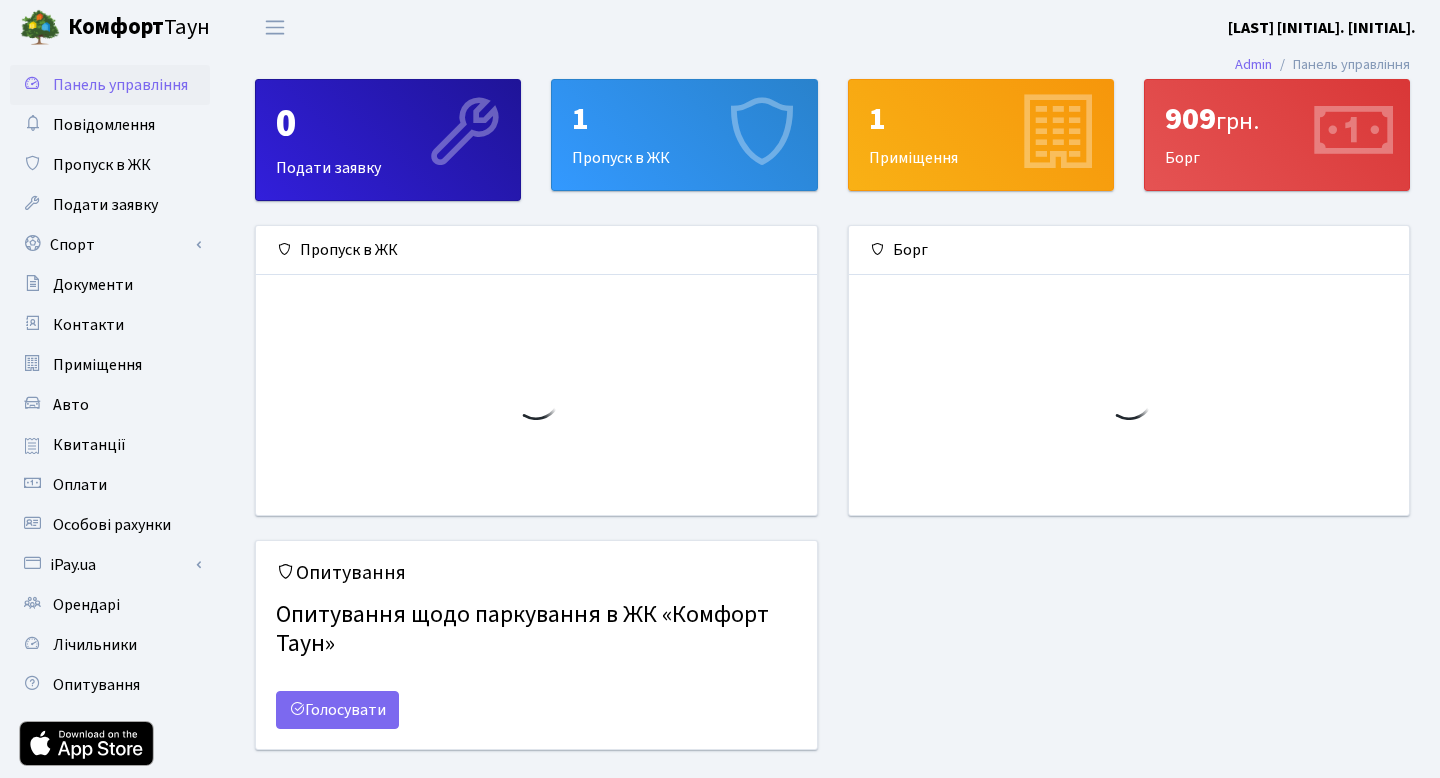 scroll, scrollTop: 0, scrollLeft: 0, axis: both 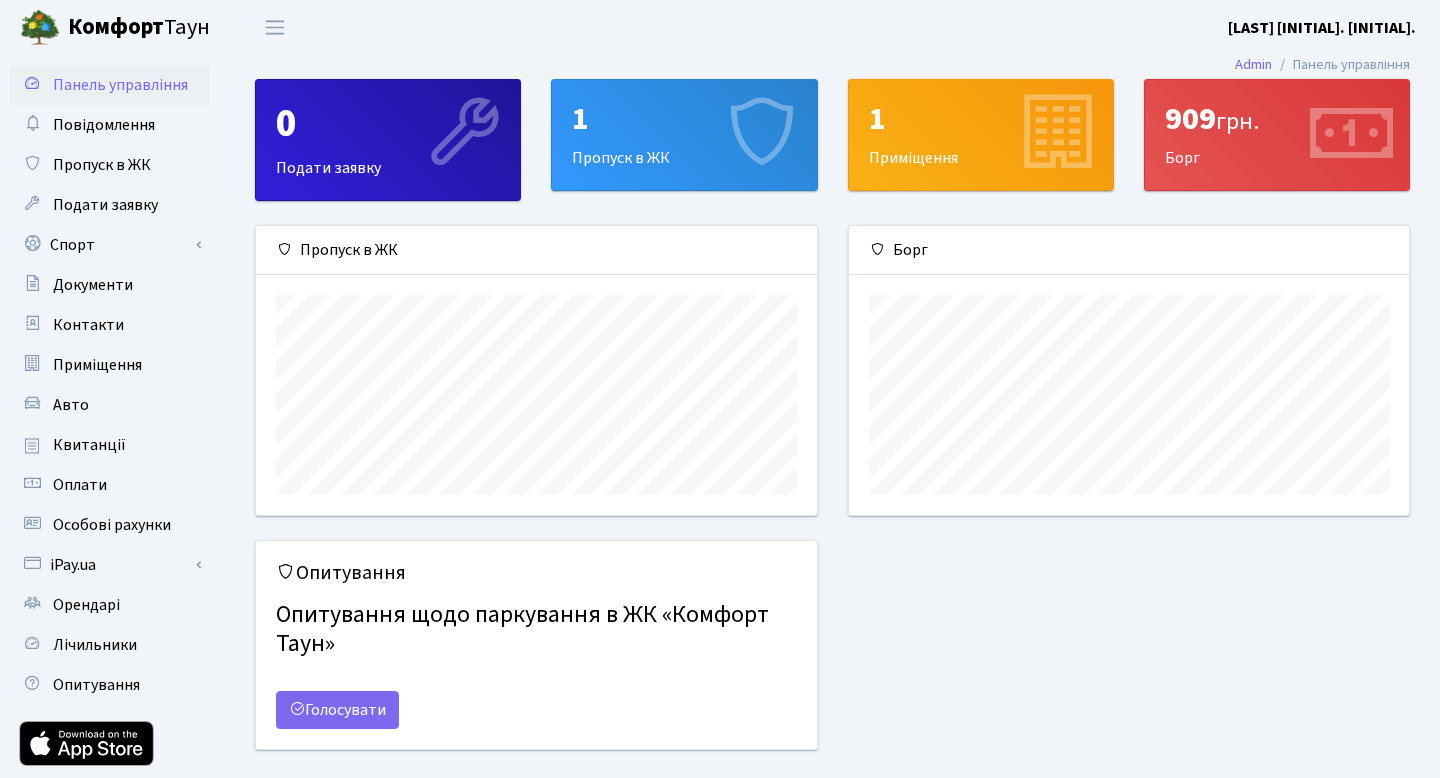 click on "909  грн." at bounding box center (1277, 119) 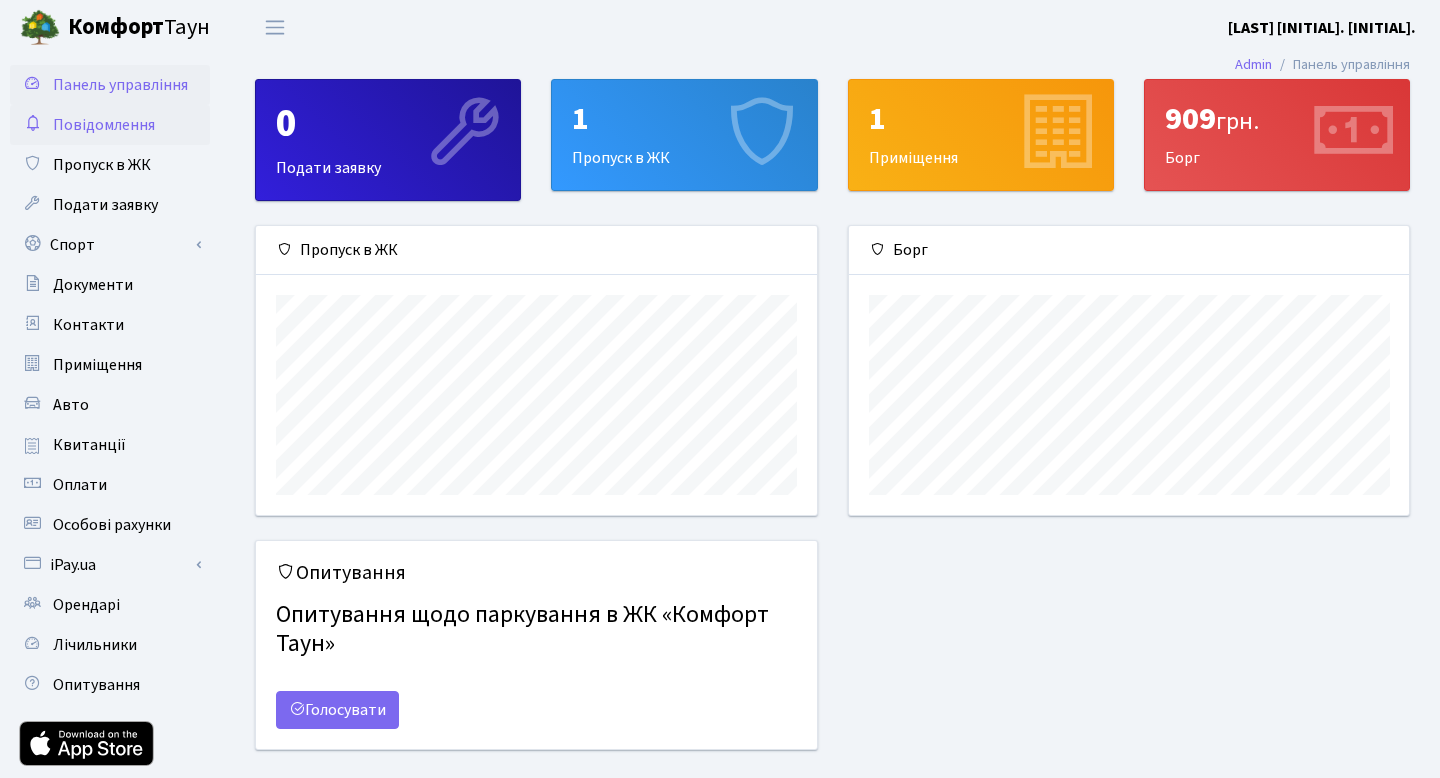 click on "Повідомлення" at bounding box center [110, 125] 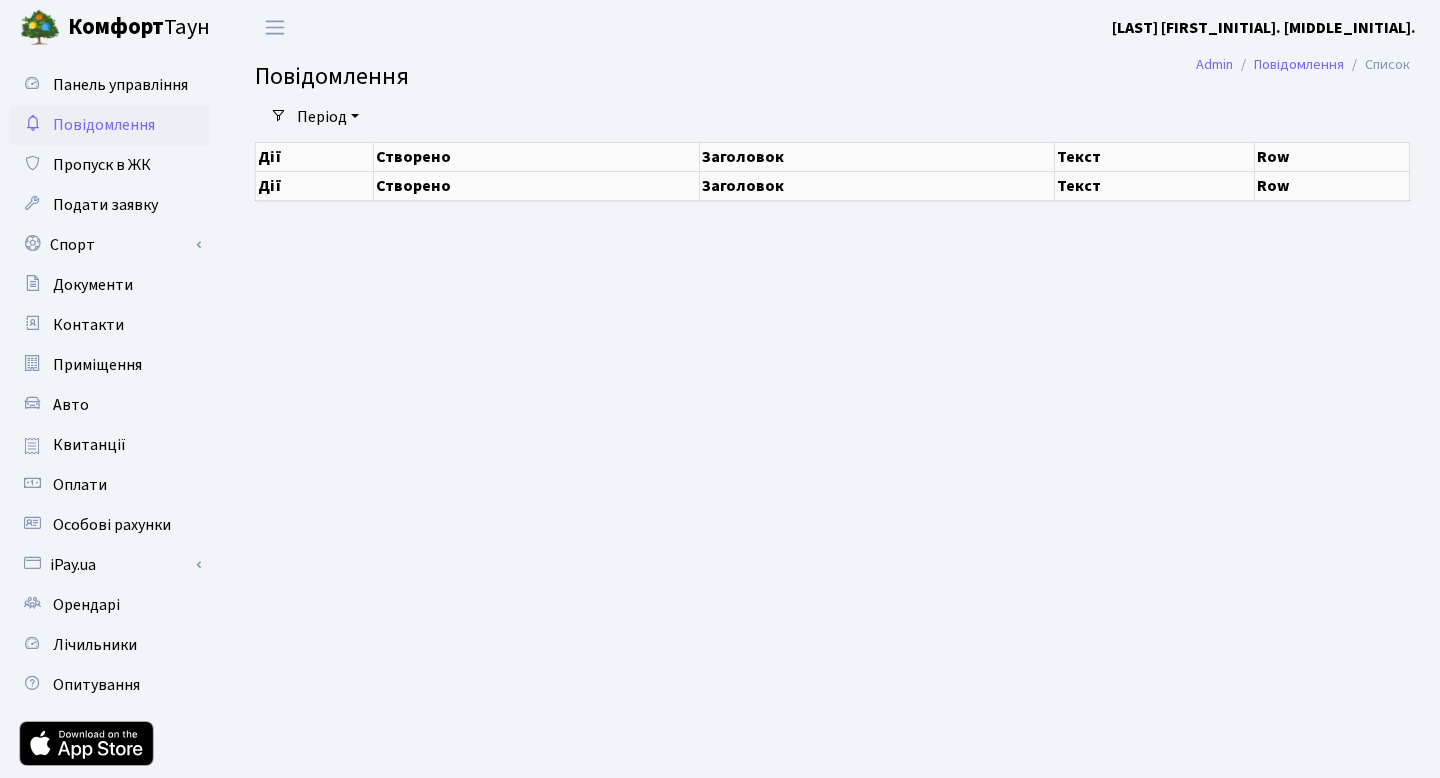 scroll, scrollTop: 0, scrollLeft: 0, axis: both 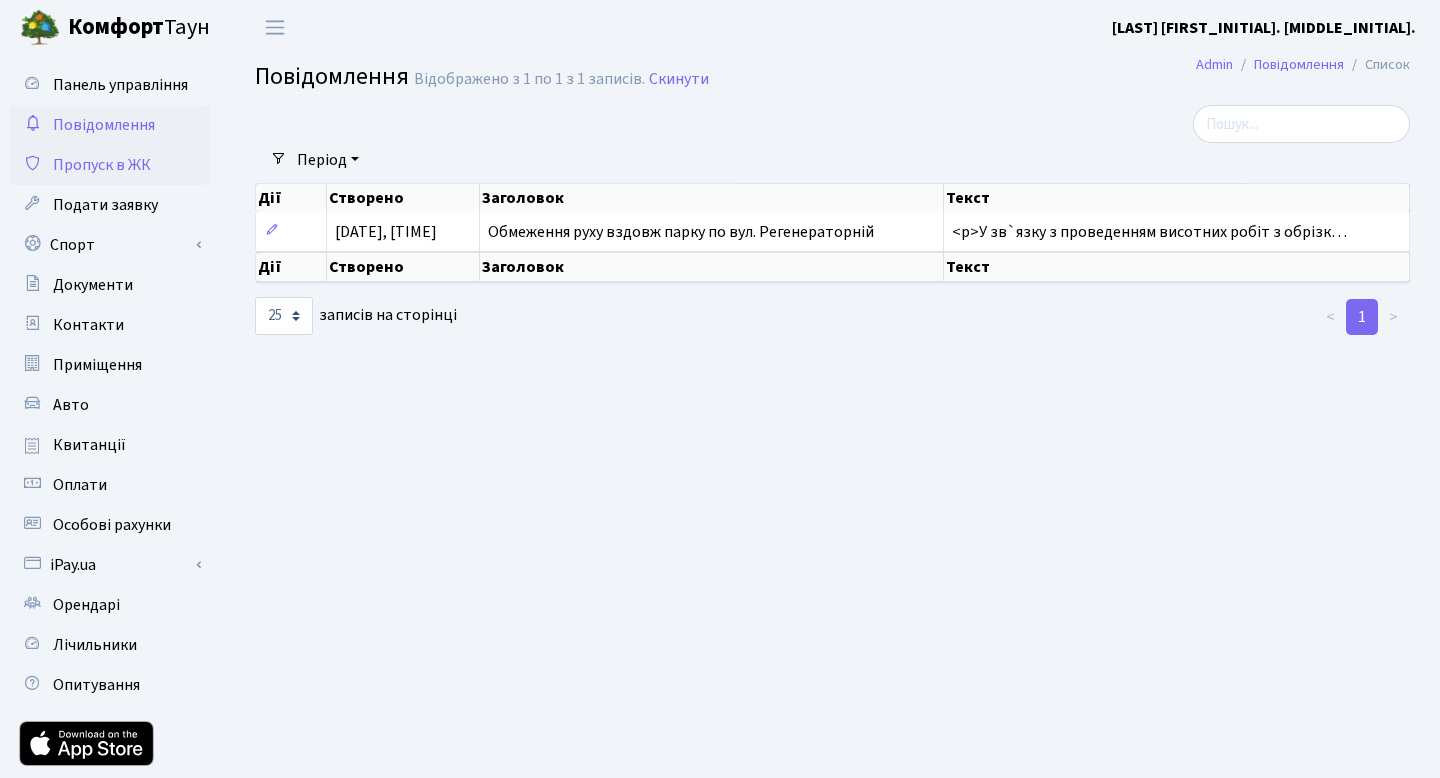 click on "Пропуск в ЖК" at bounding box center (110, 165) 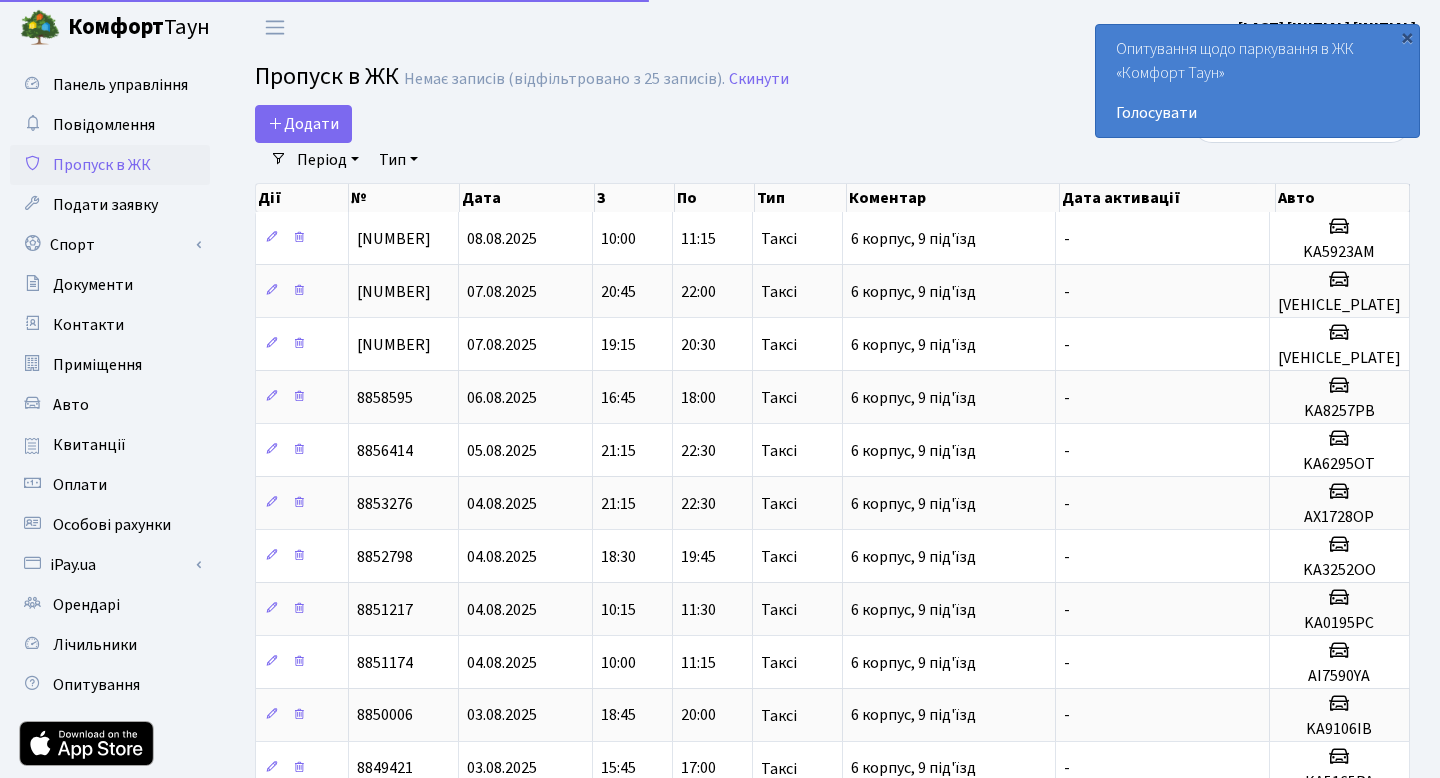 select on "25" 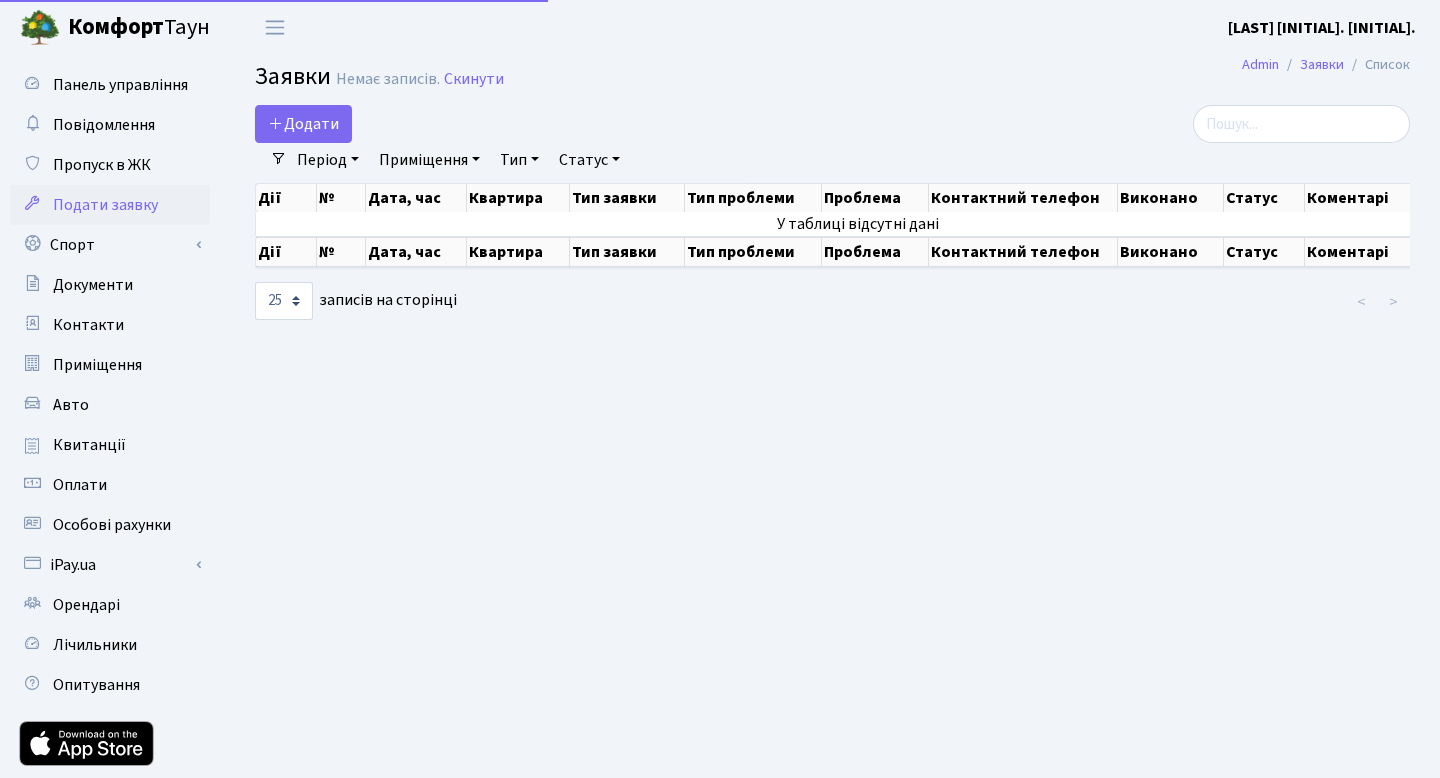 select on "25" 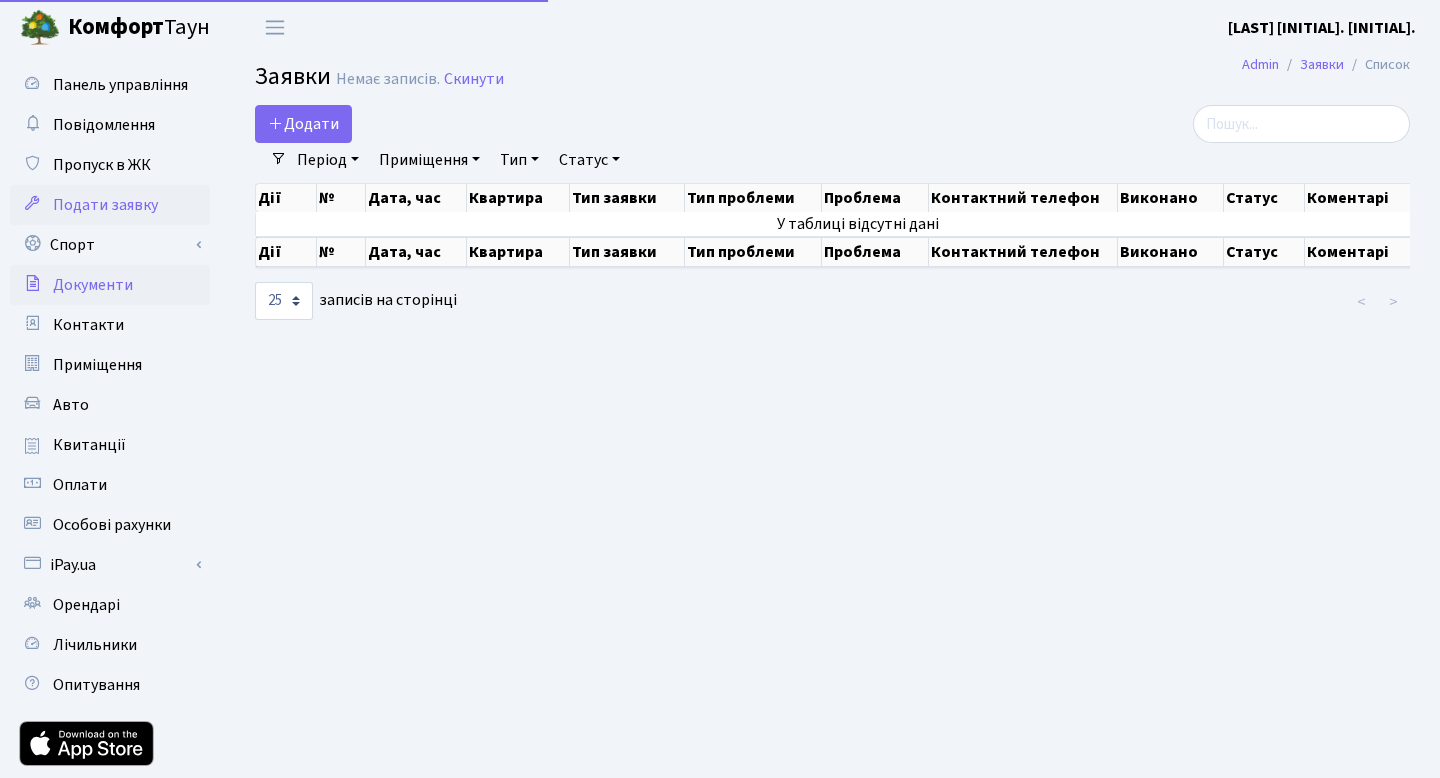 scroll, scrollTop: 0, scrollLeft: 0, axis: both 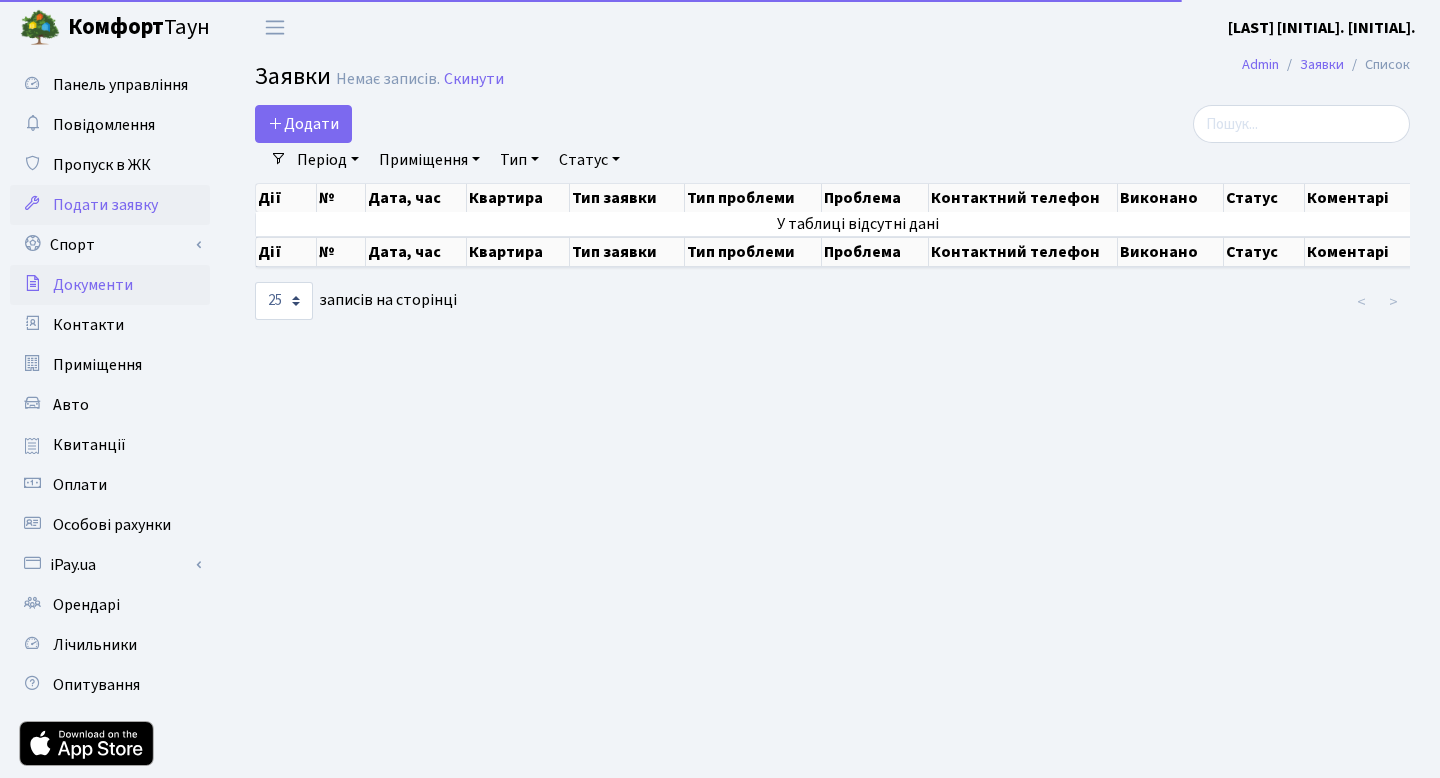 click on "Документи" at bounding box center [93, 285] 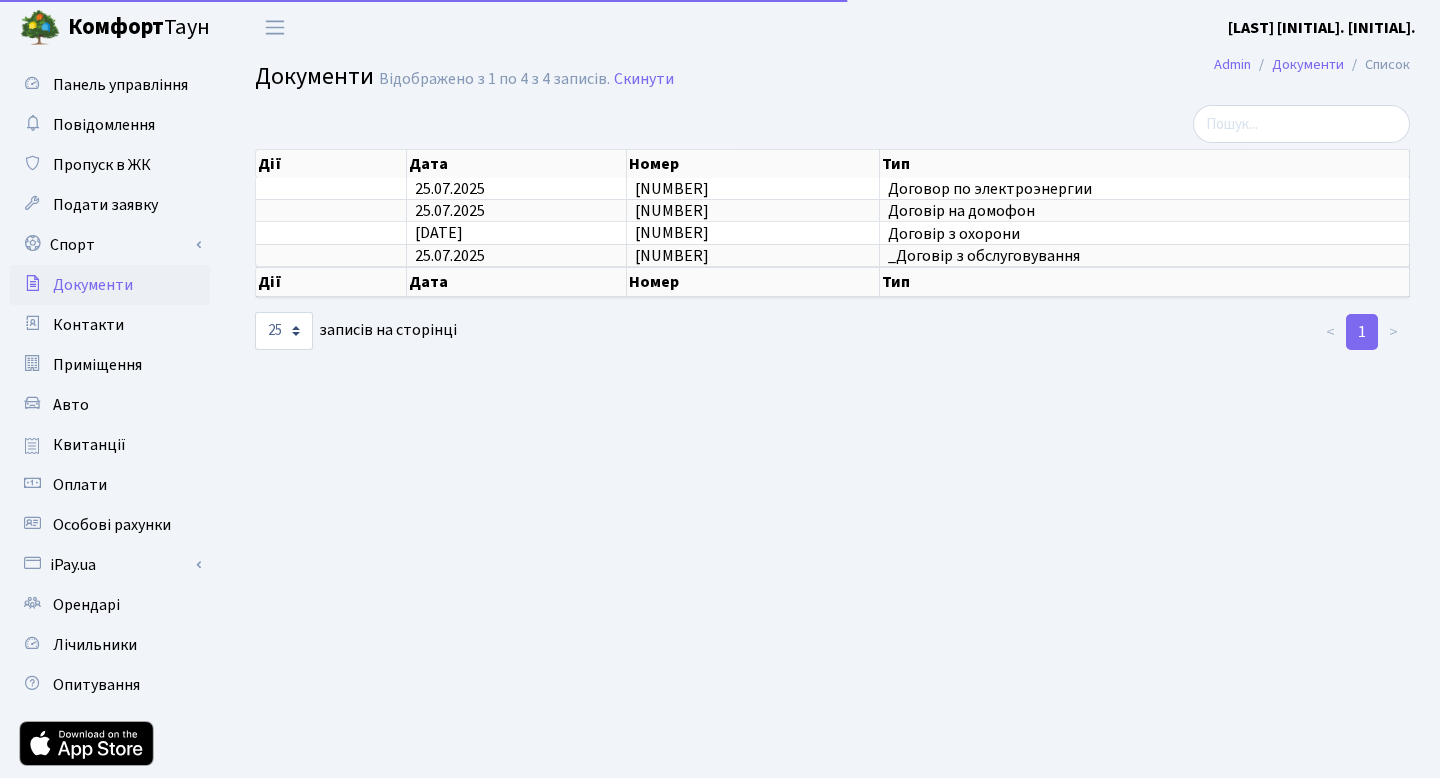 select on "25" 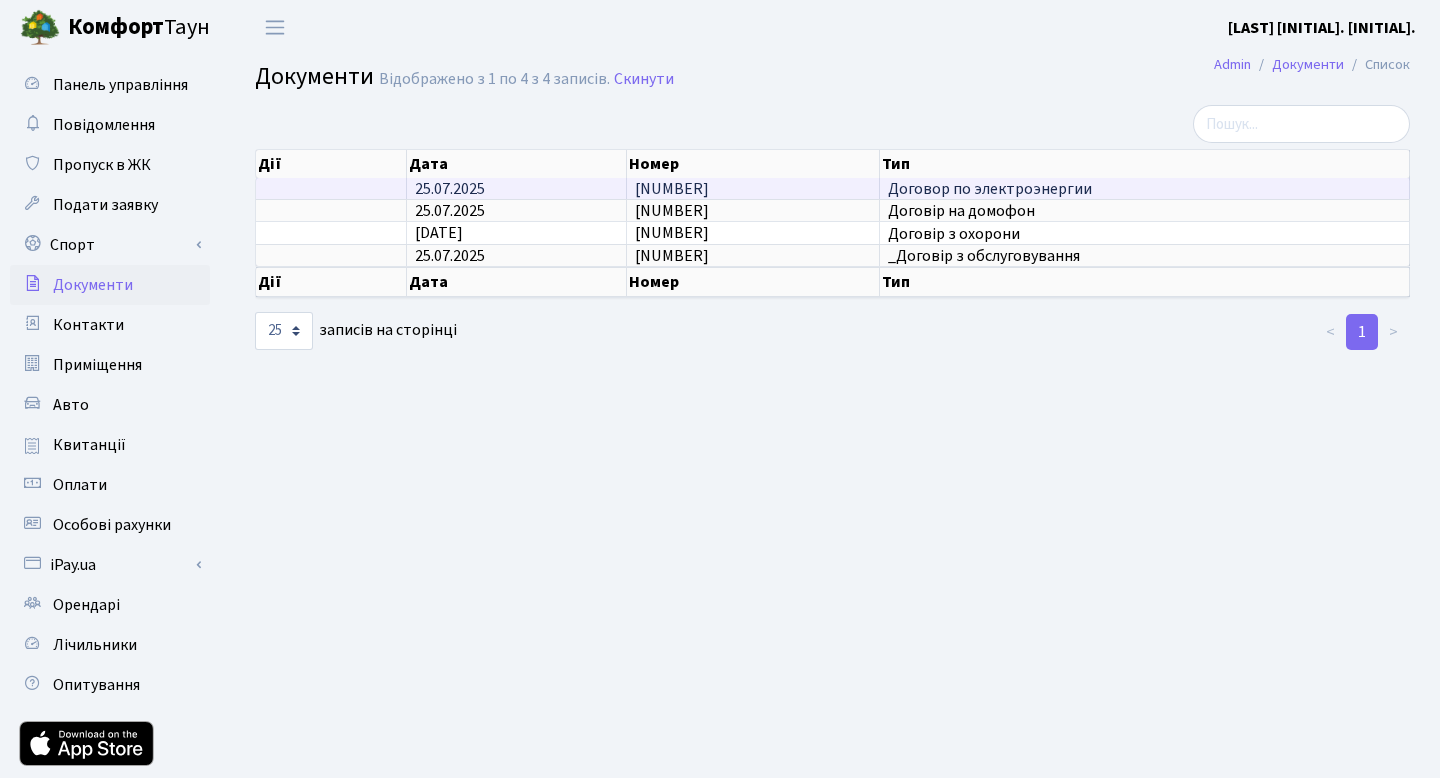 click on "25.07.2025" at bounding box center (517, 188) 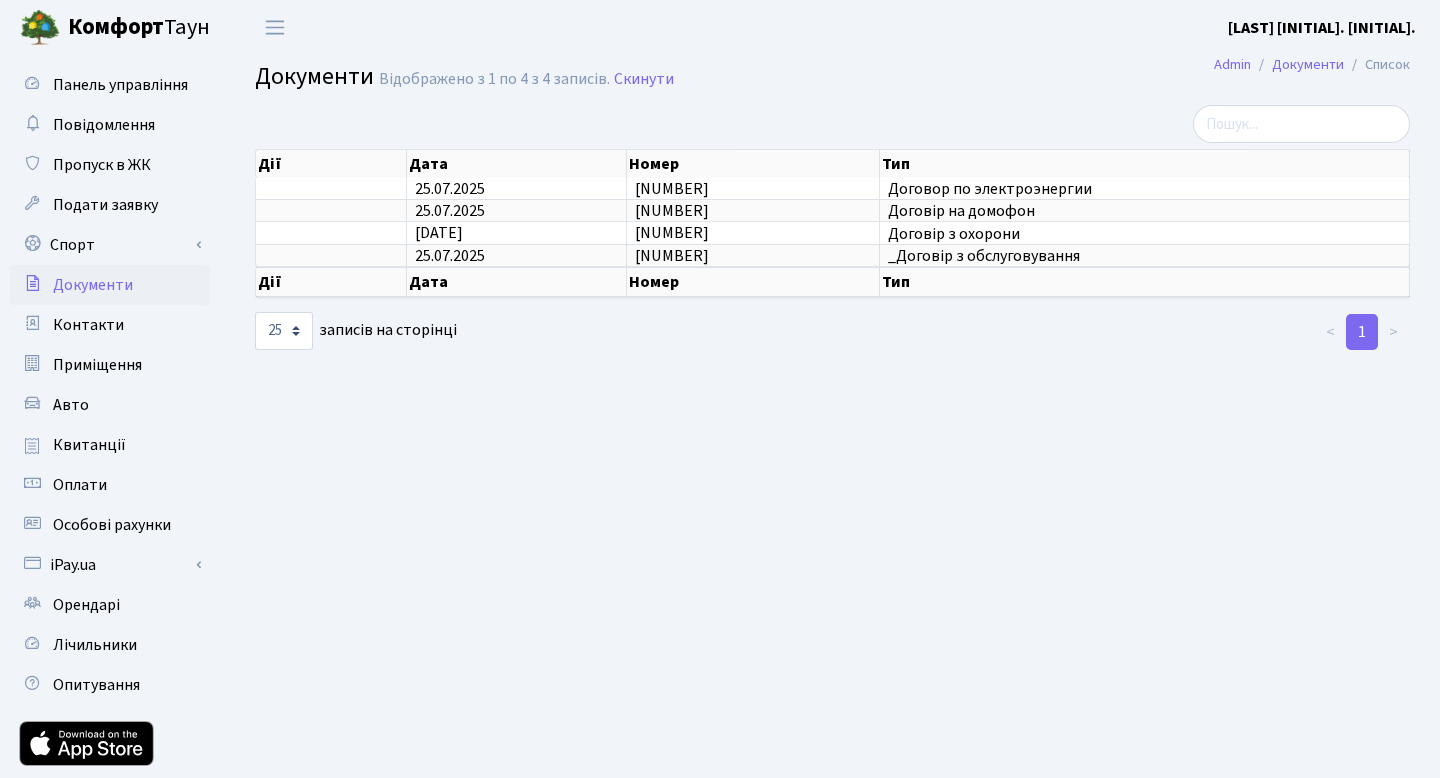 click on "Admin
Документи
Список
Документи
Відображено з 1 по 4 з 4 записів. Скинути
Дії
Дата
Номер
Тип
Дії
Дата
Номер
Тип" at bounding box center [832, 452] 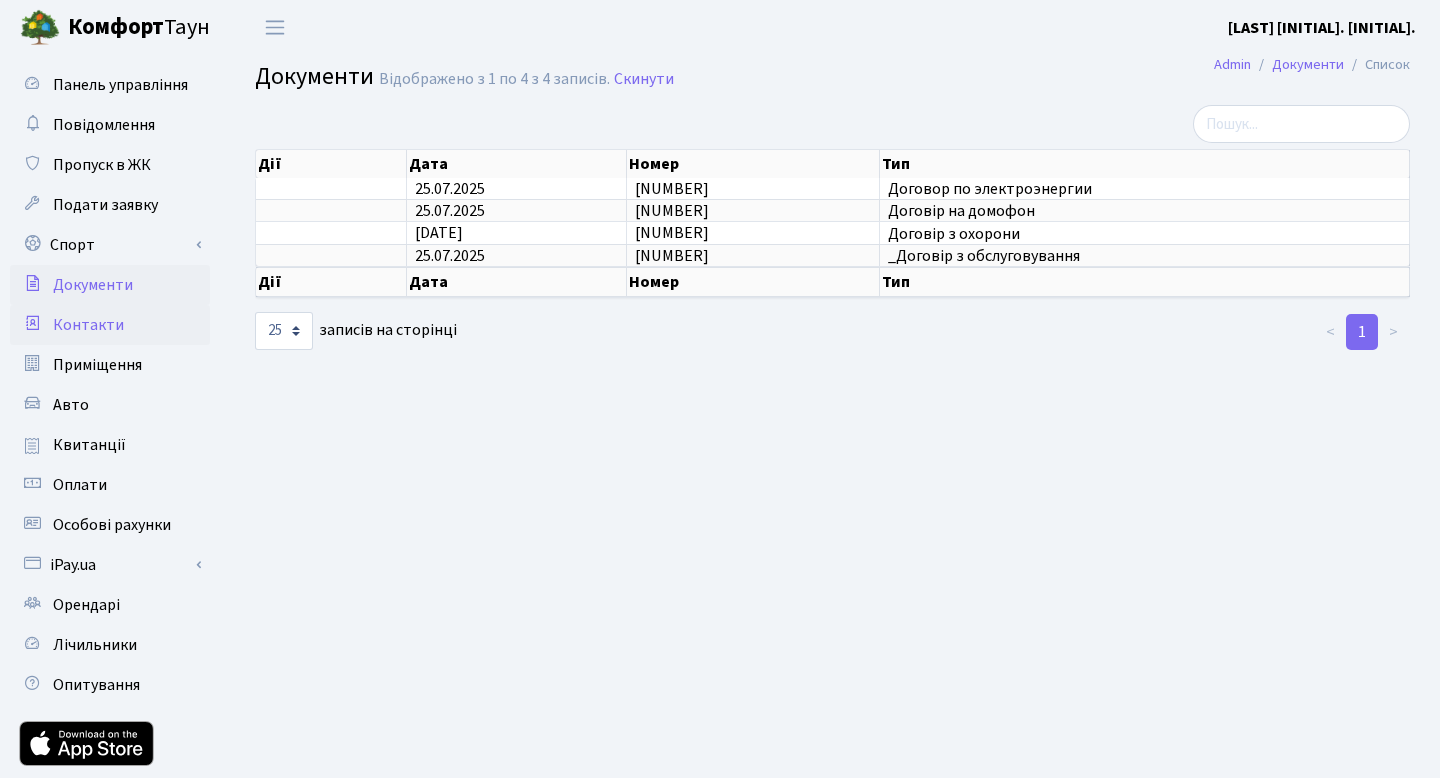 click on "Контакти" at bounding box center (88, 325) 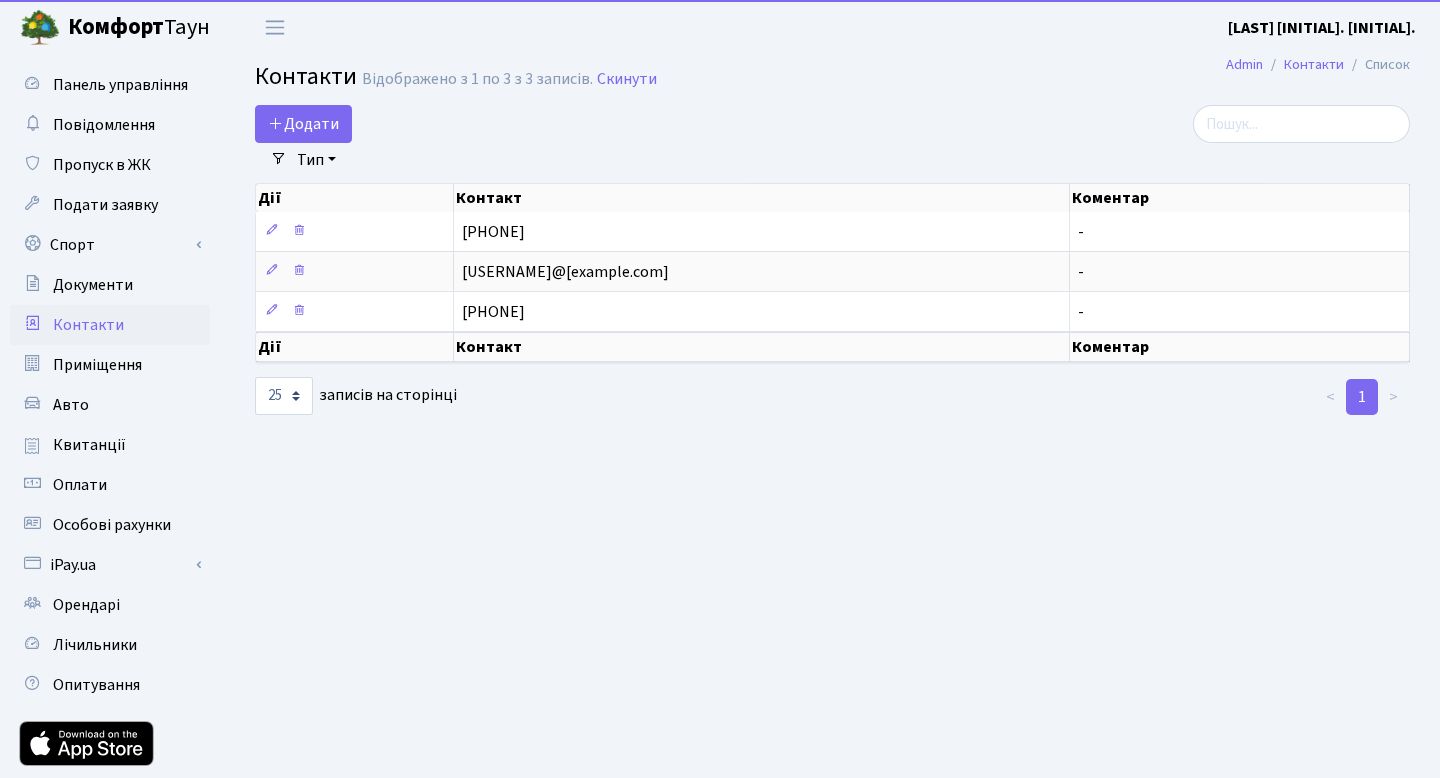 select on "25" 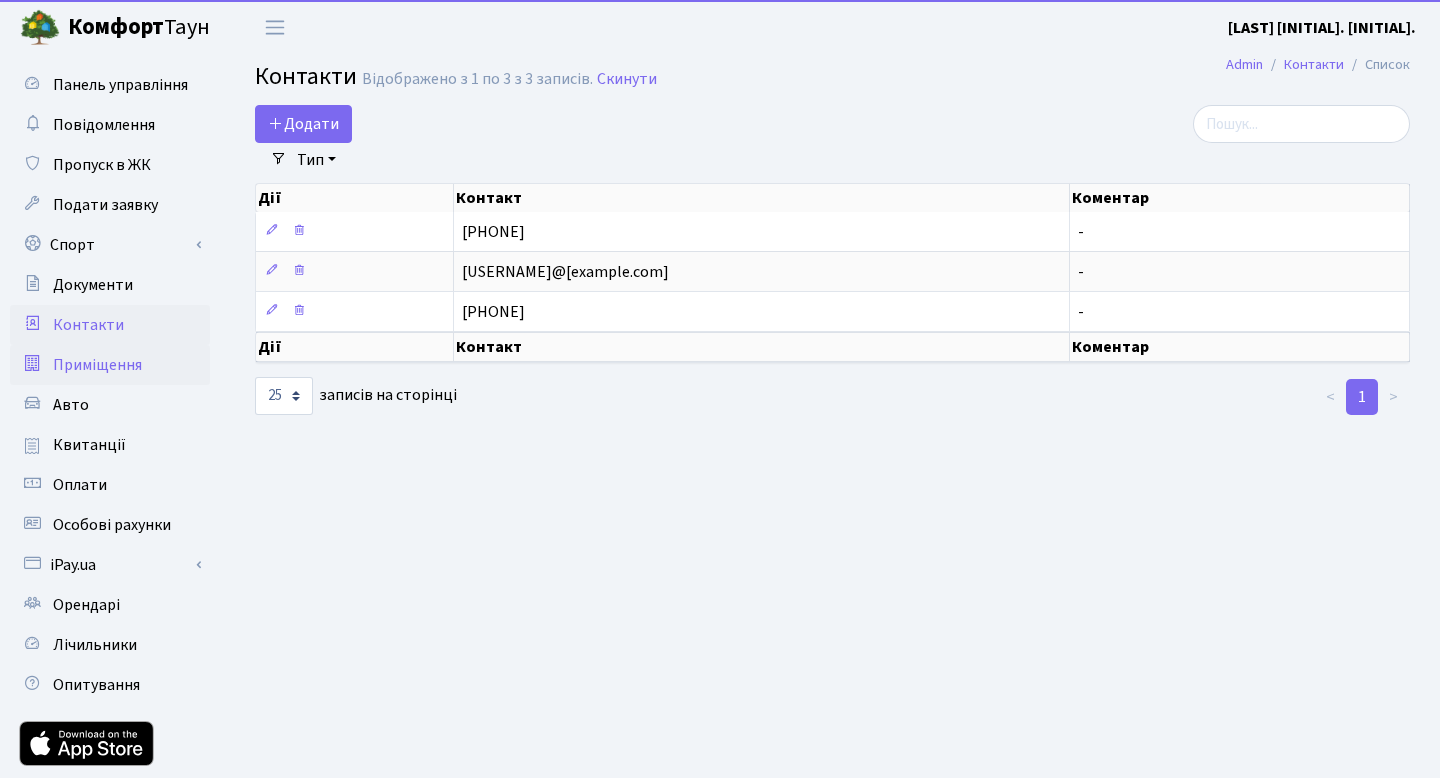 scroll, scrollTop: 0, scrollLeft: 0, axis: both 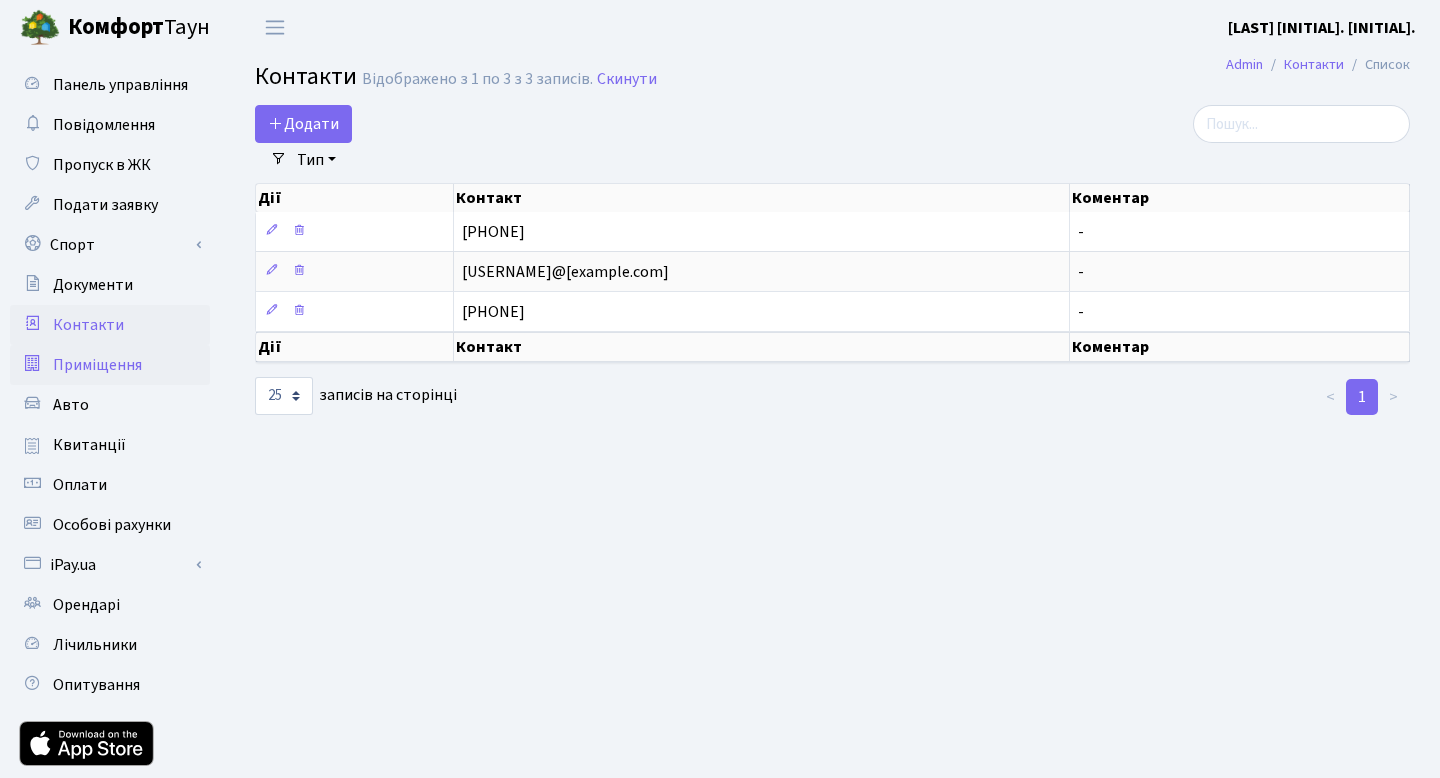 click on "Приміщення" at bounding box center (110, 365) 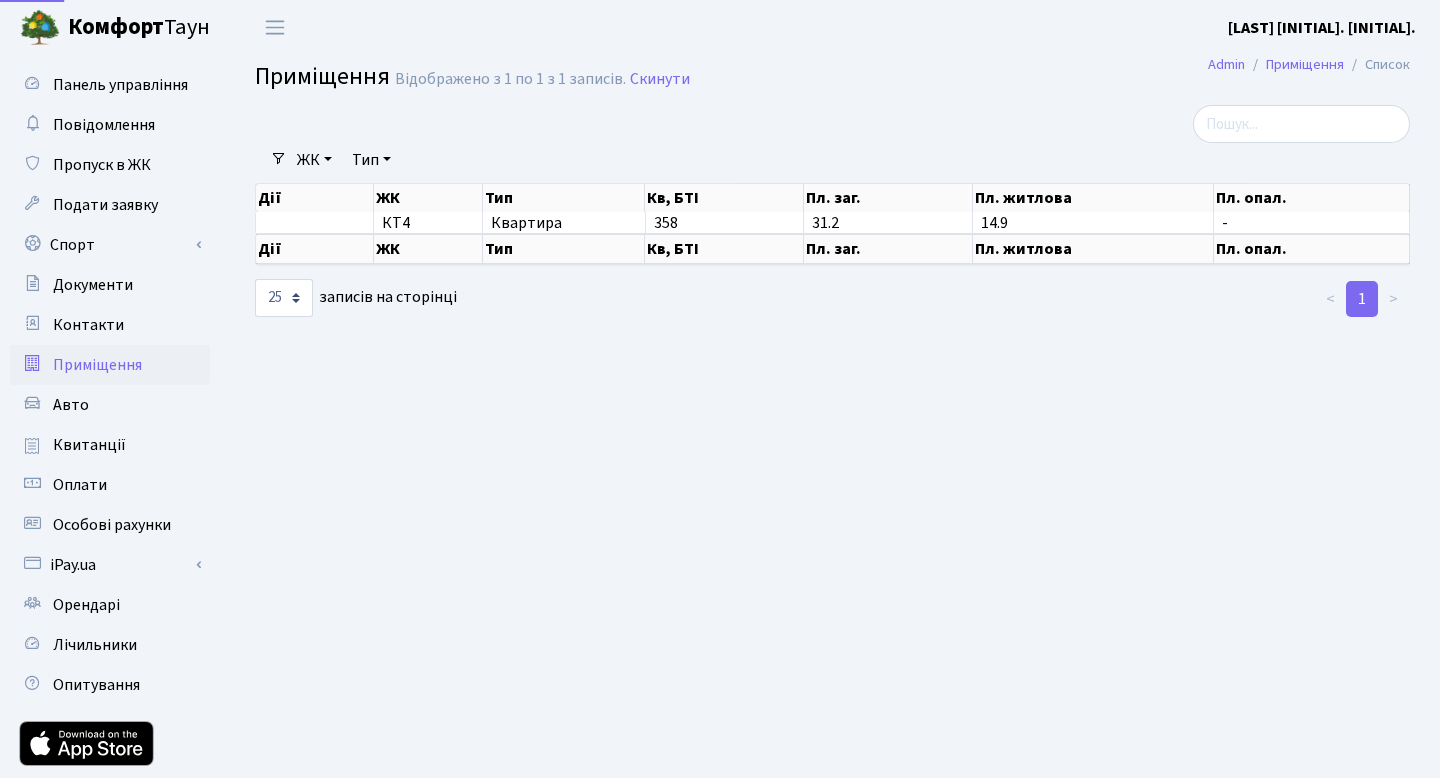 select on "25" 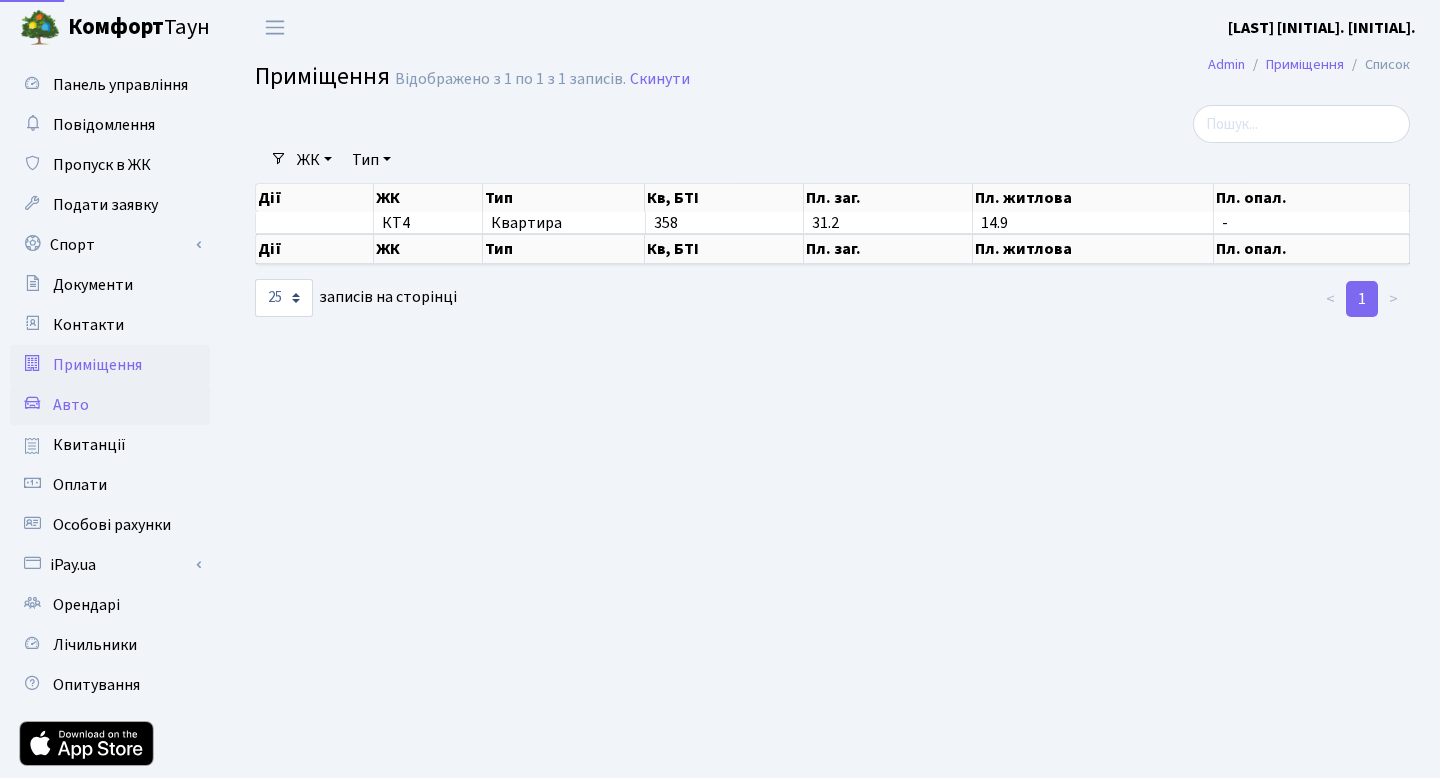 scroll, scrollTop: 0, scrollLeft: 0, axis: both 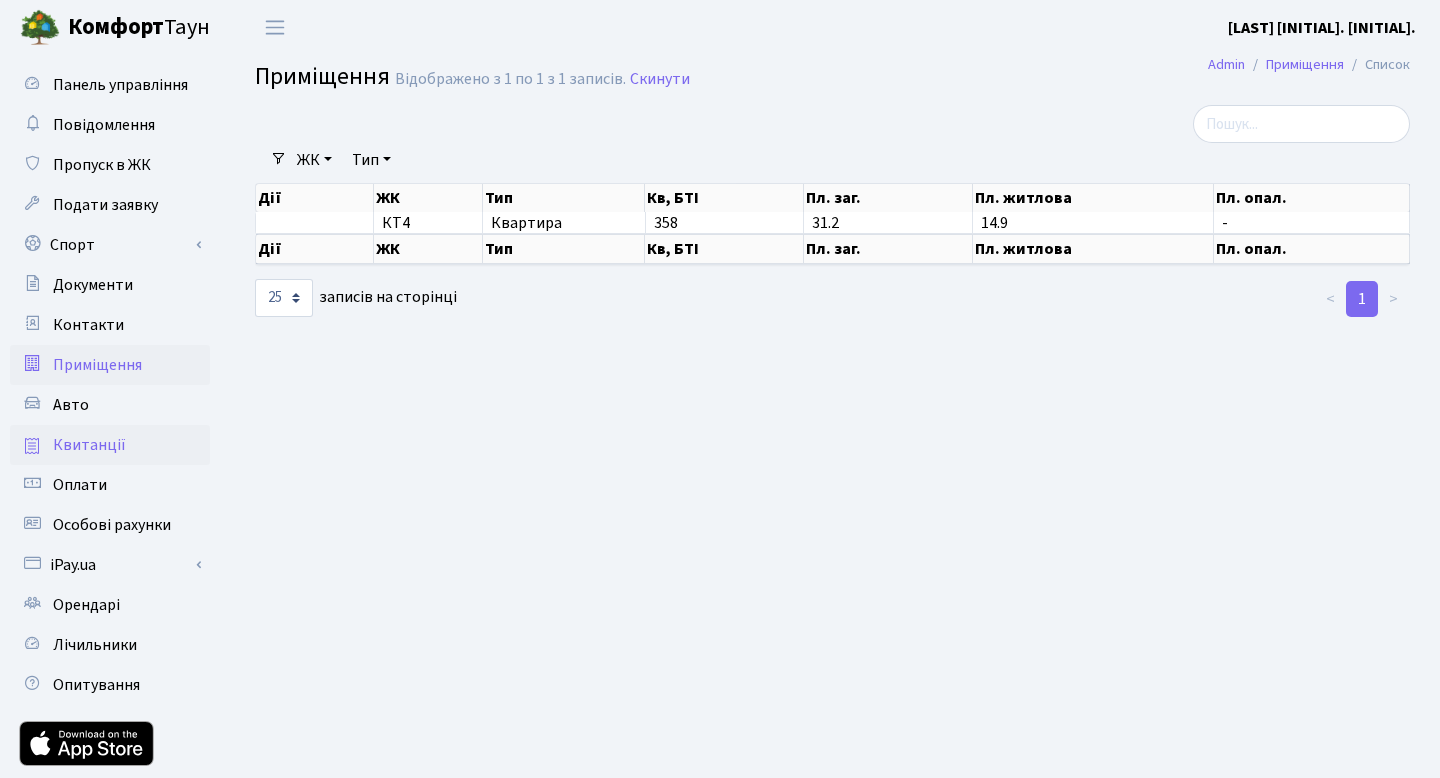 click on "Квитанції" at bounding box center [110, 445] 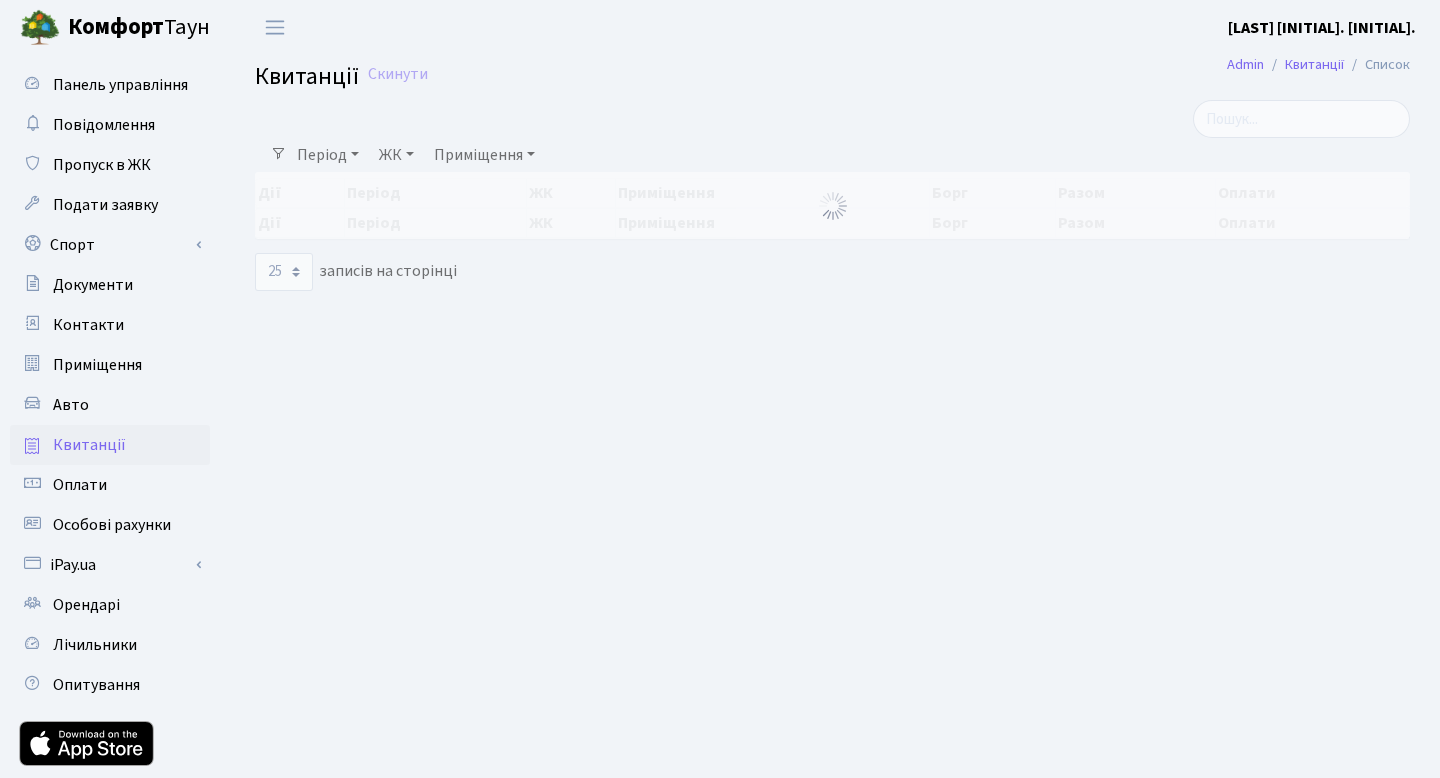 select on "25" 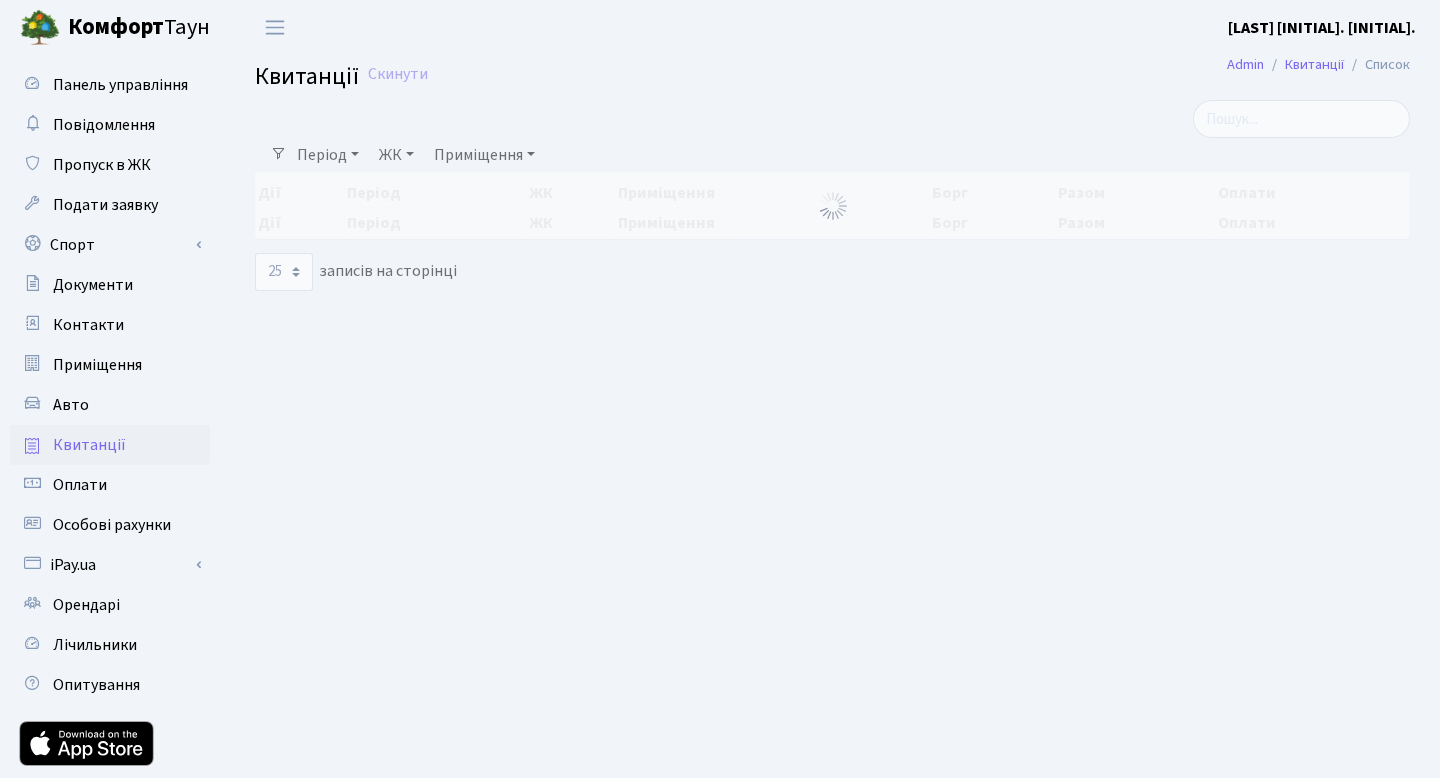 scroll, scrollTop: 0, scrollLeft: 0, axis: both 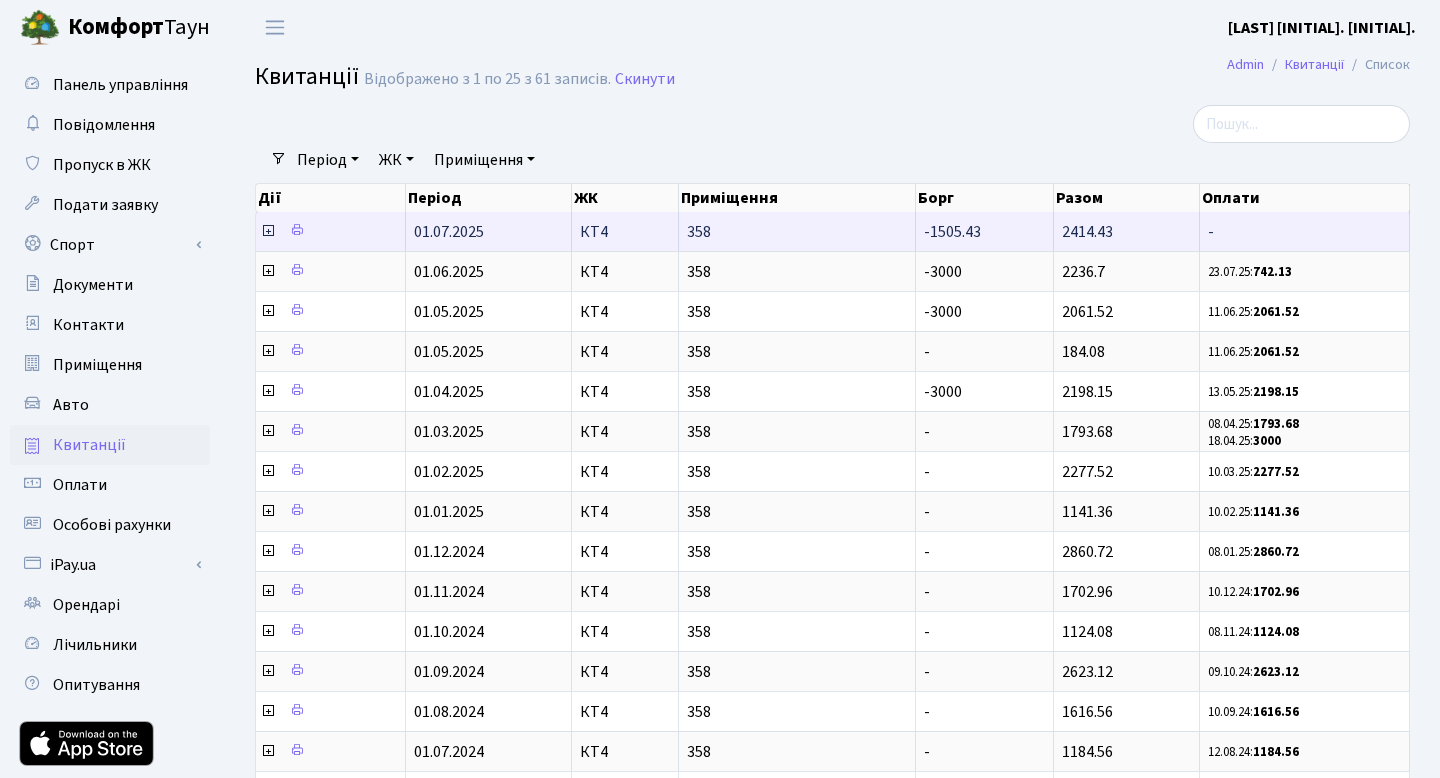 click on "358" at bounding box center [797, 232] 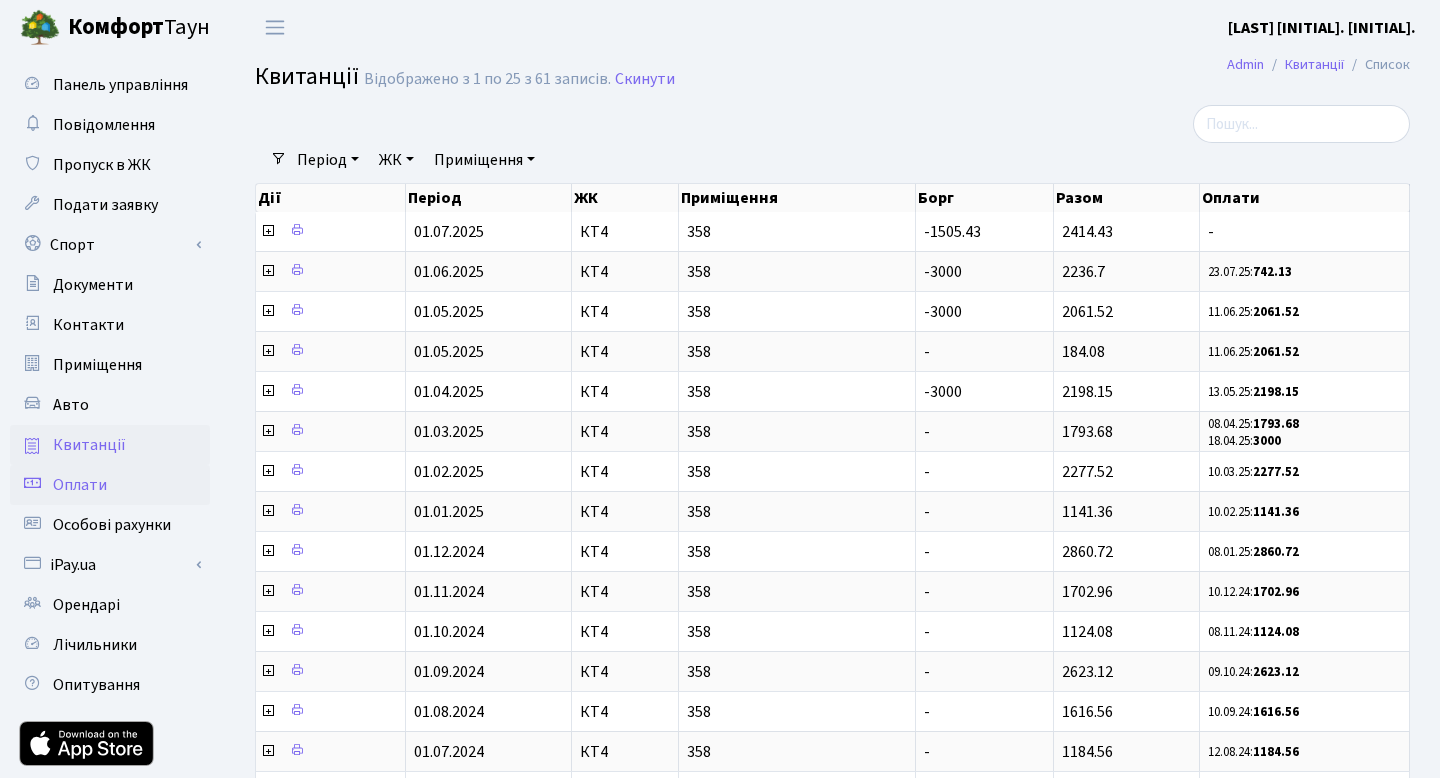 click on "Оплати" at bounding box center (80, 485) 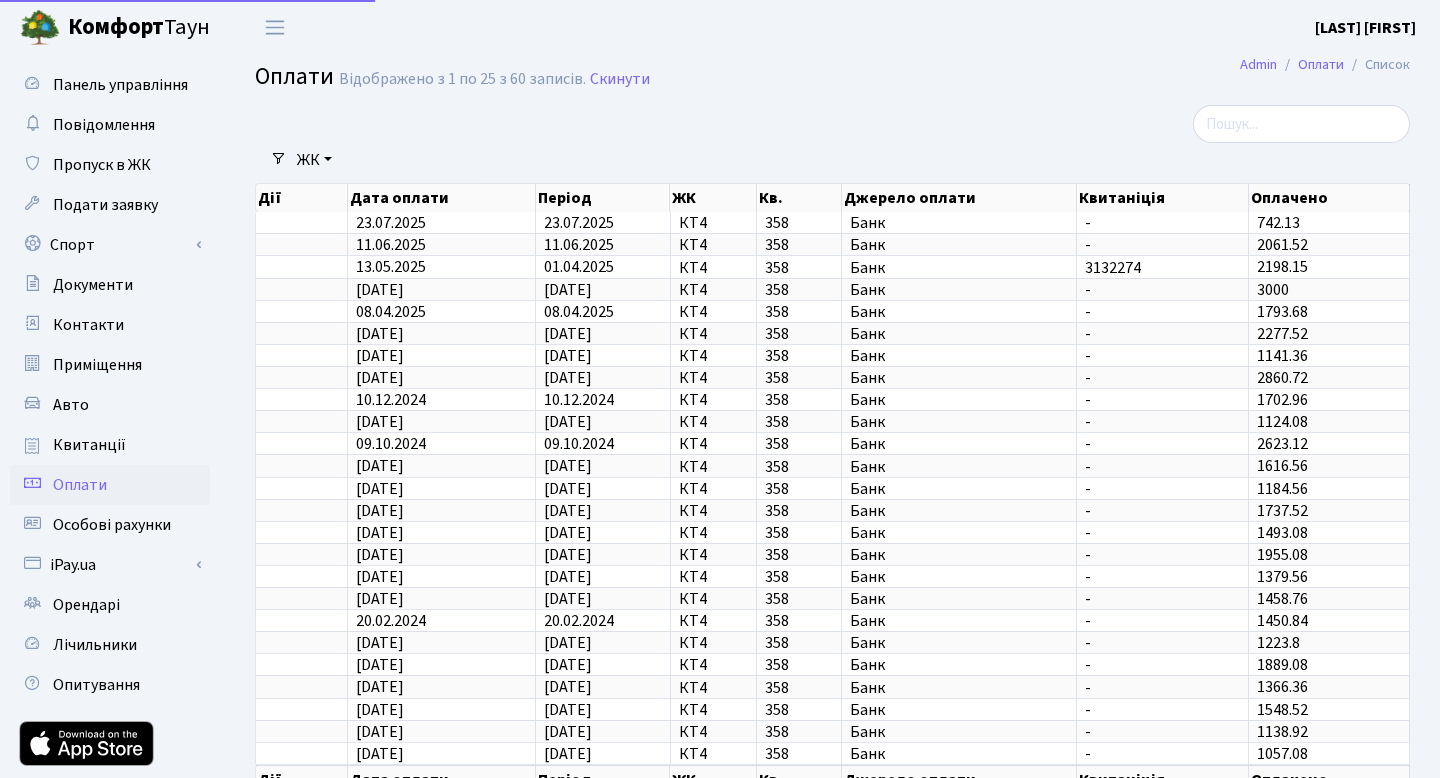 select on "25" 